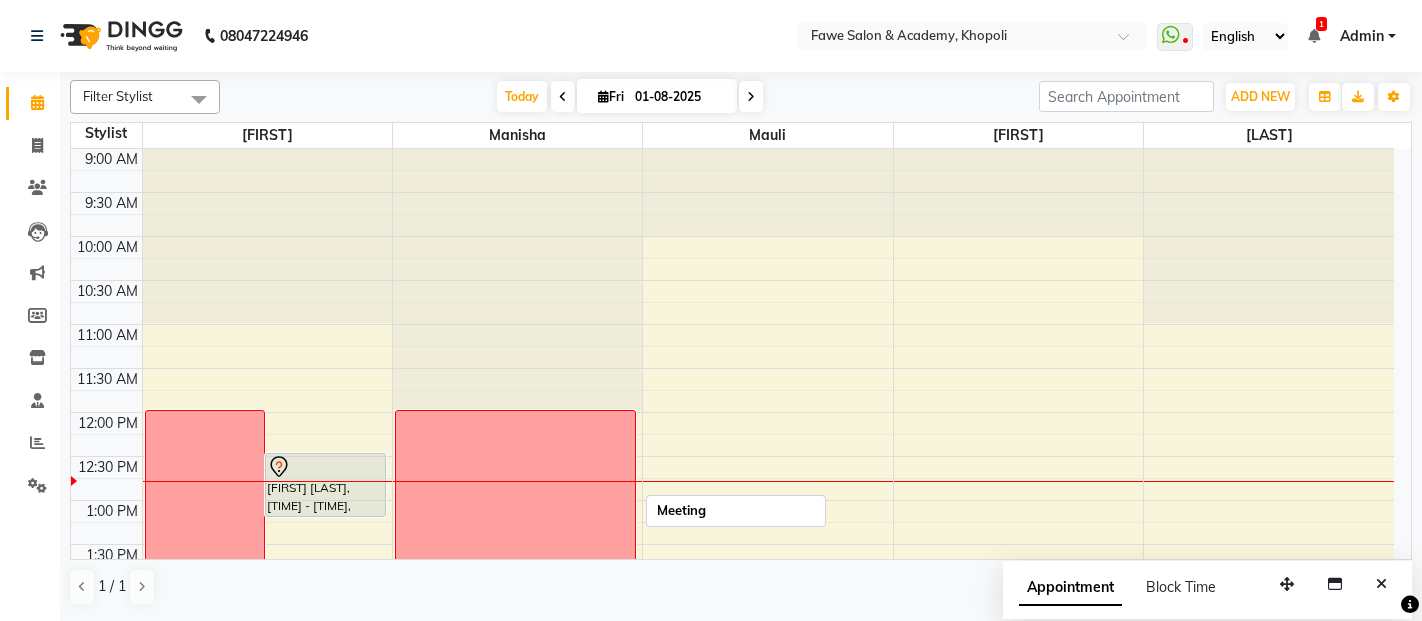 scroll, scrollTop: 0, scrollLeft: 0, axis: both 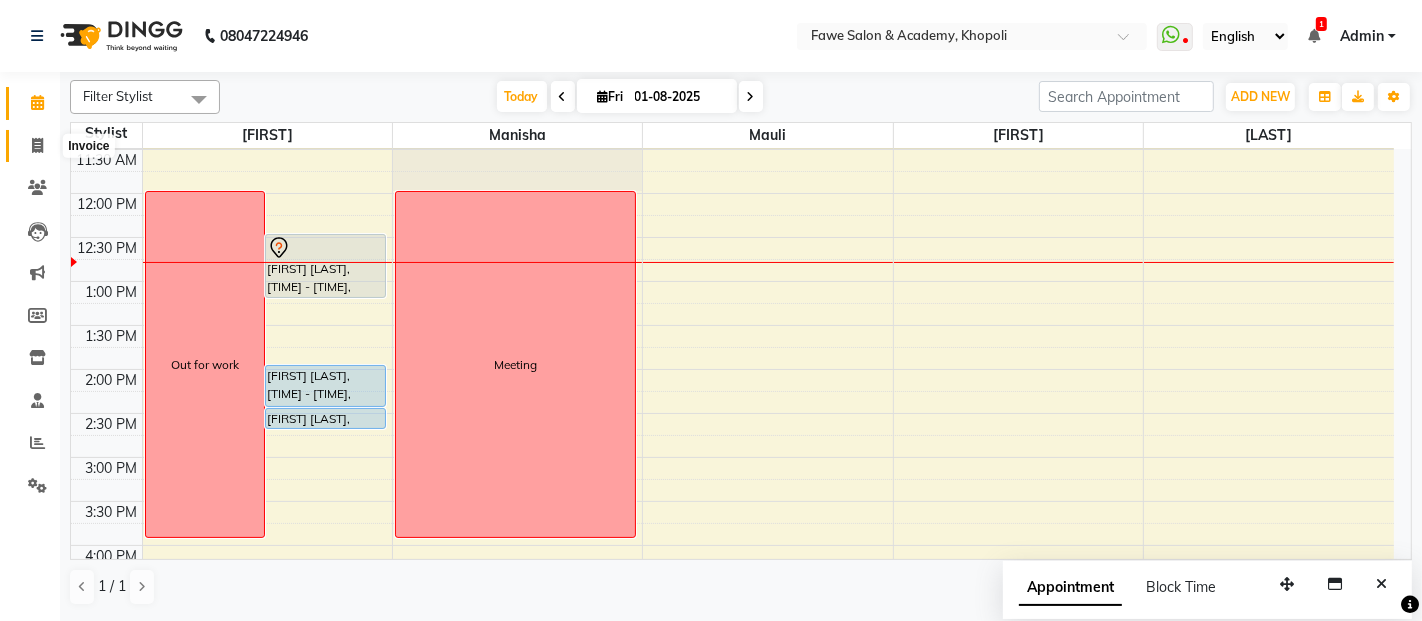 click 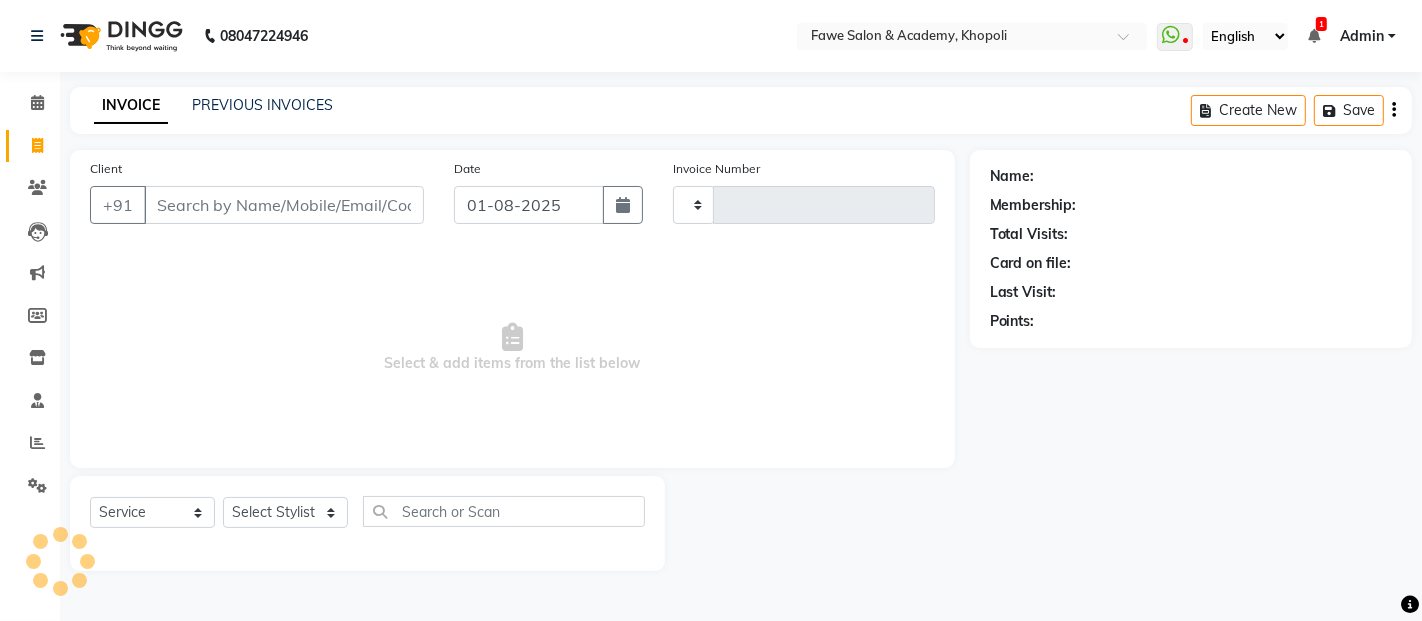 type on "0936" 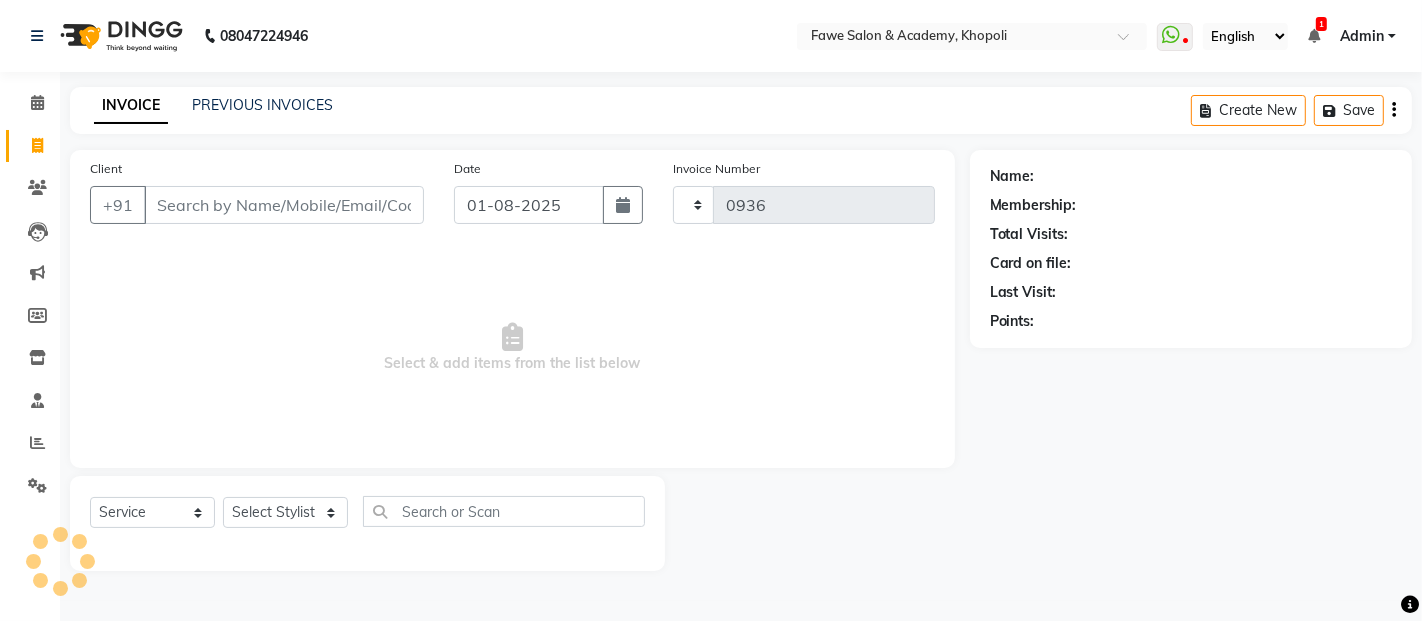 select on "879" 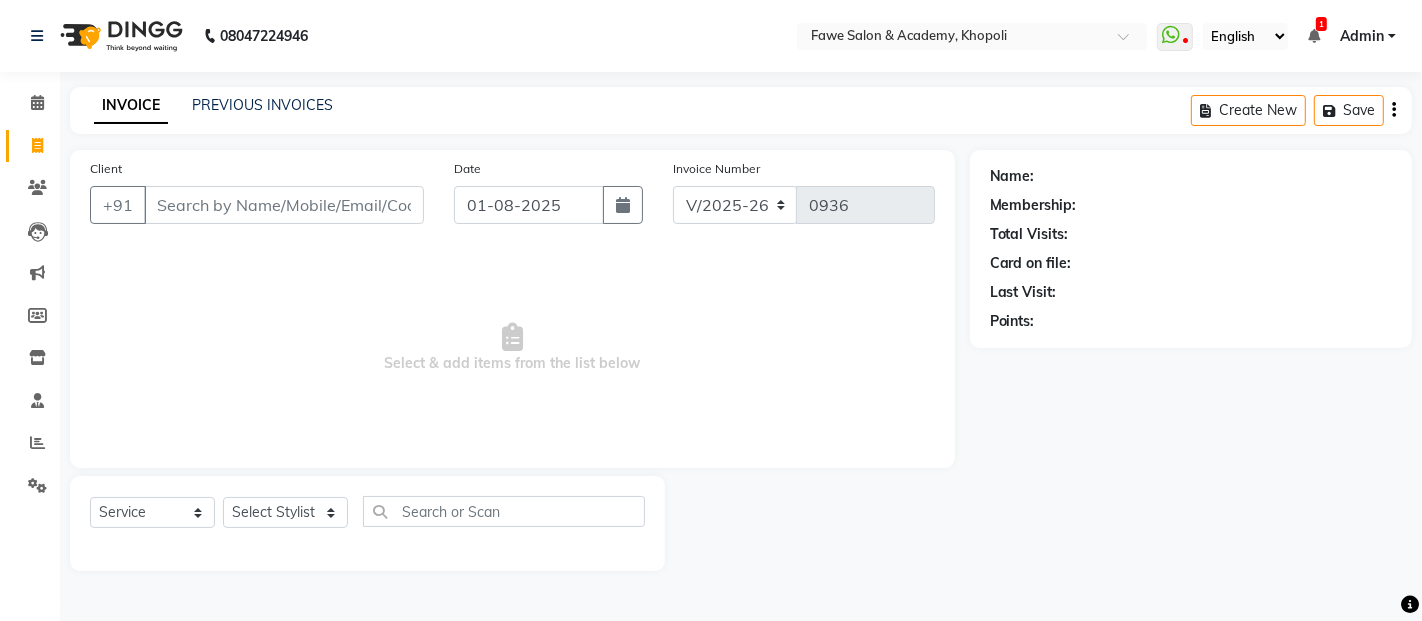 click on "Client" at bounding box center [284, 205] 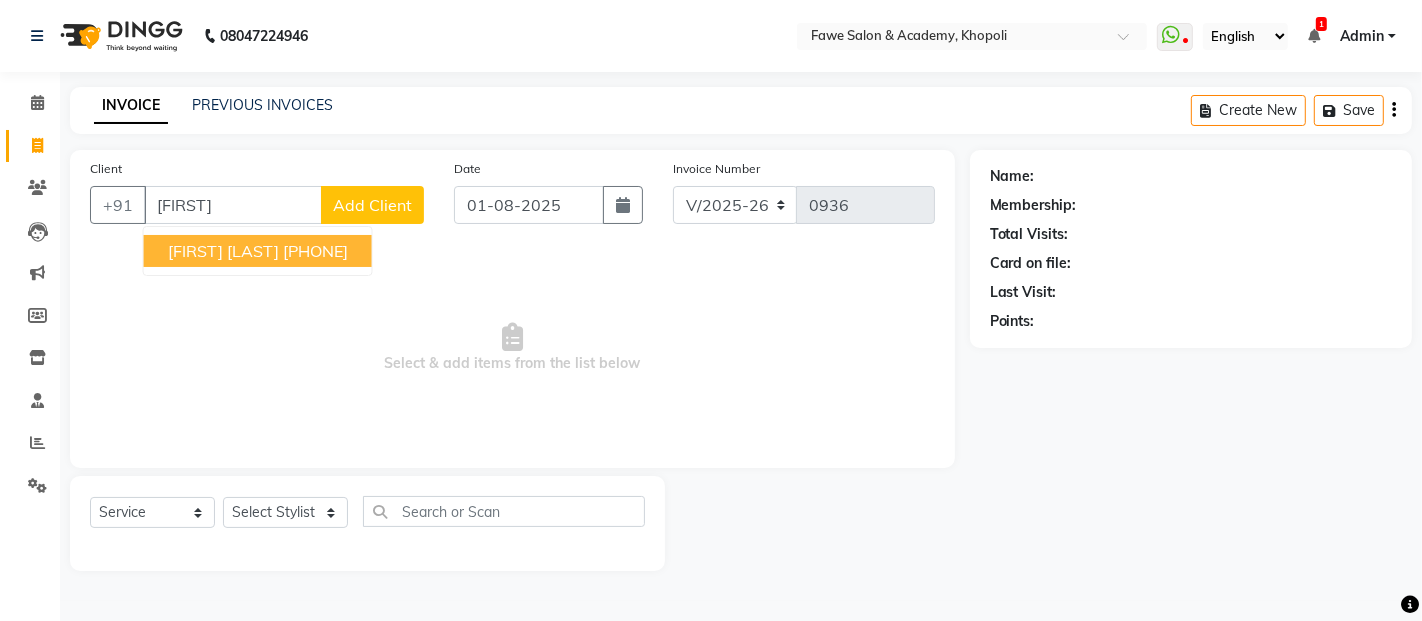 click on "Amandeep Panesar" at bounding box center [223, 251] 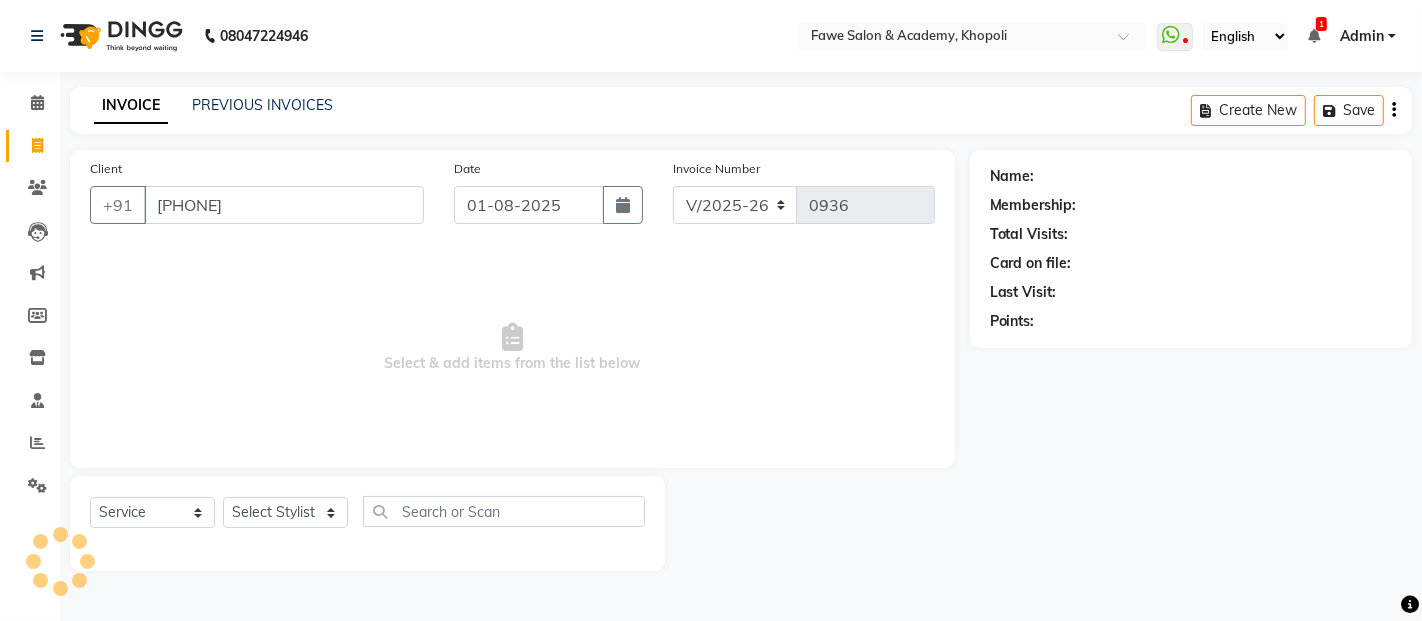 type on "8446989693" 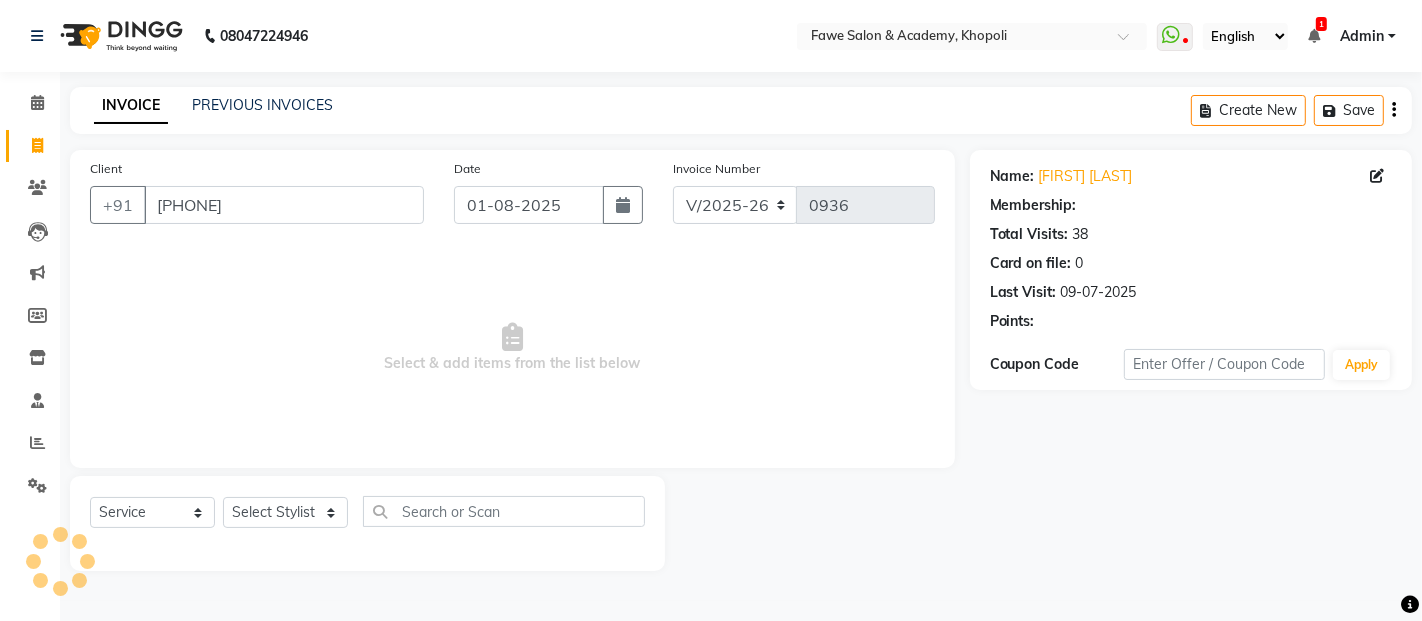 select on "2: Object" 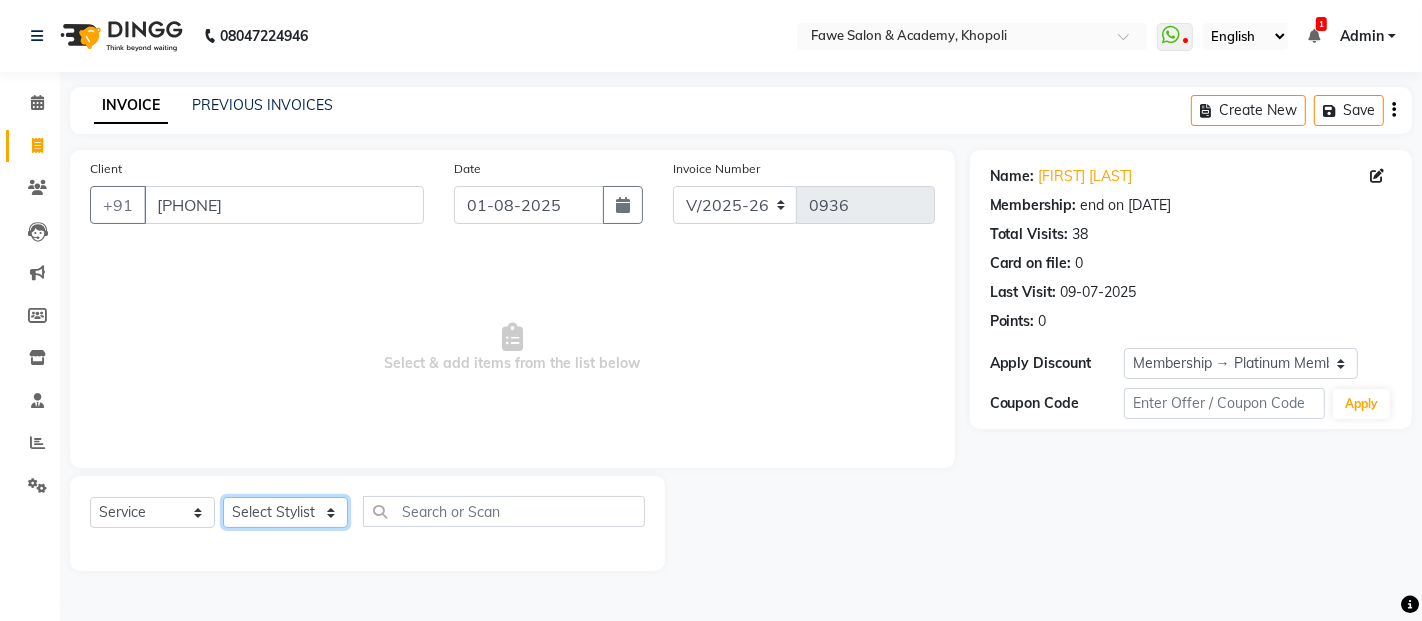 click on "Select Stylist Akshata Fawe Manisha Manisha Shah Mauli Mayuresh" 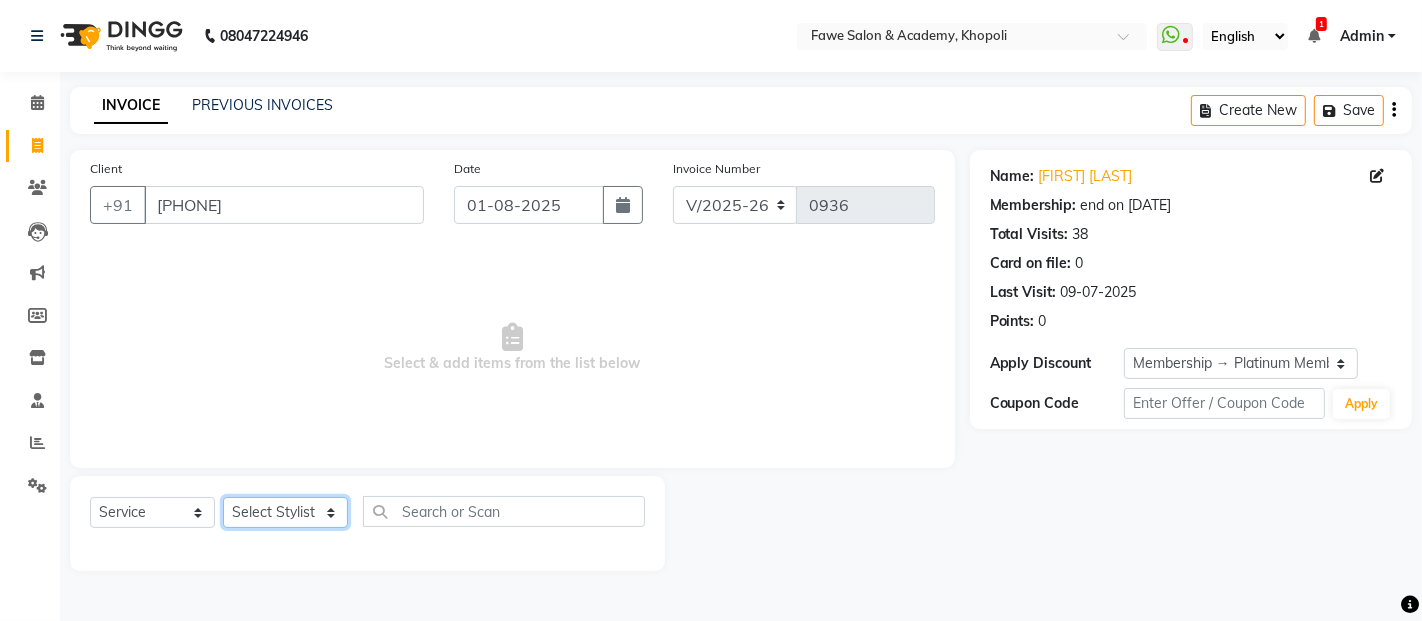 select on "41191" 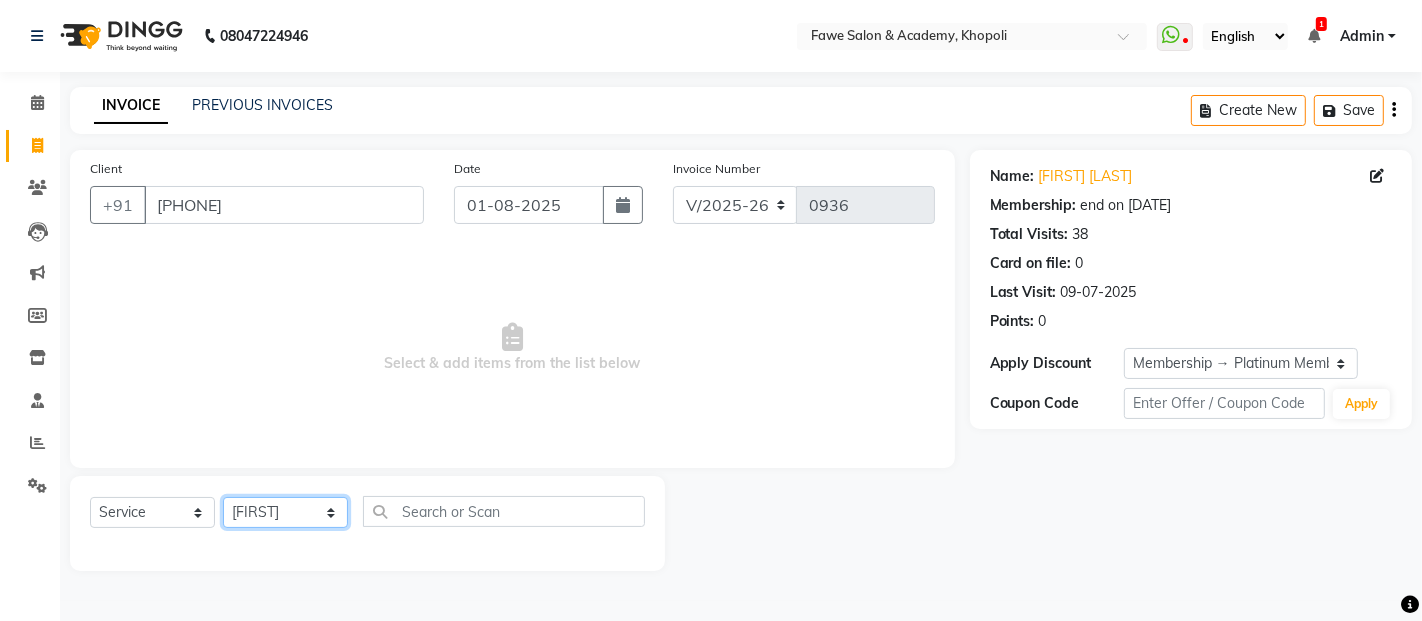click on "Select Stylist Akshata Fawe Manisha Manisha Shah Mauli Mayuresh" 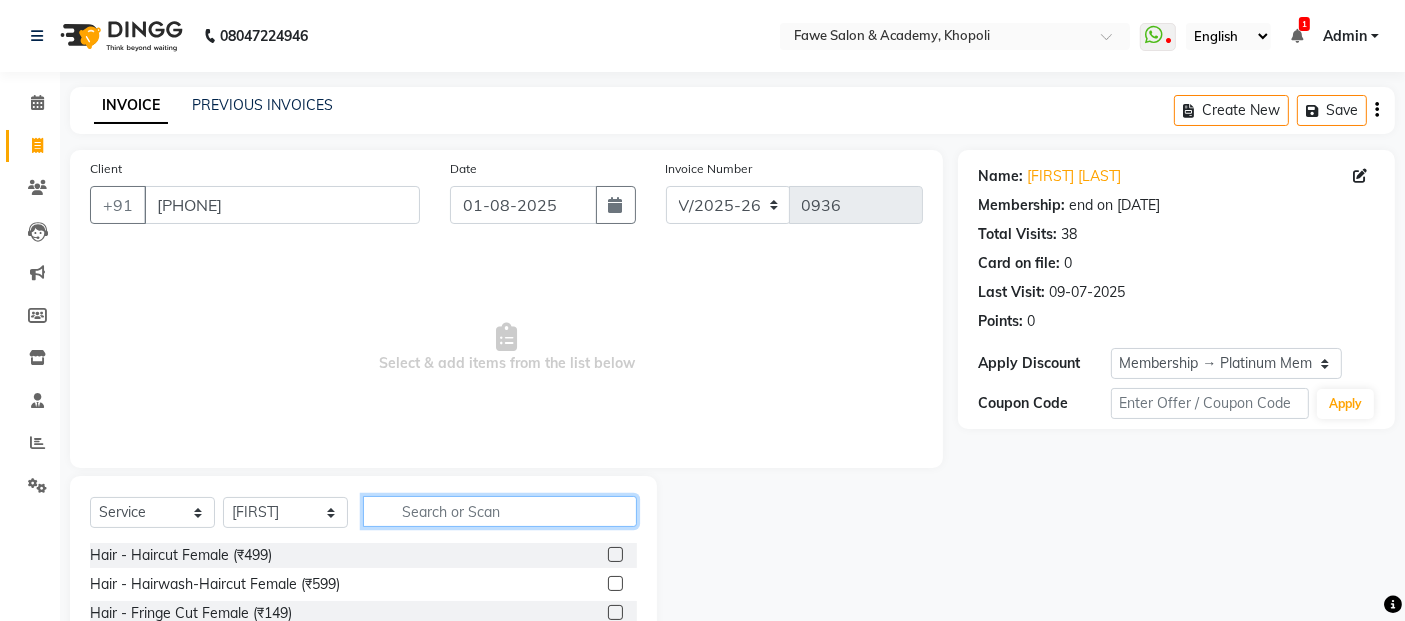 click 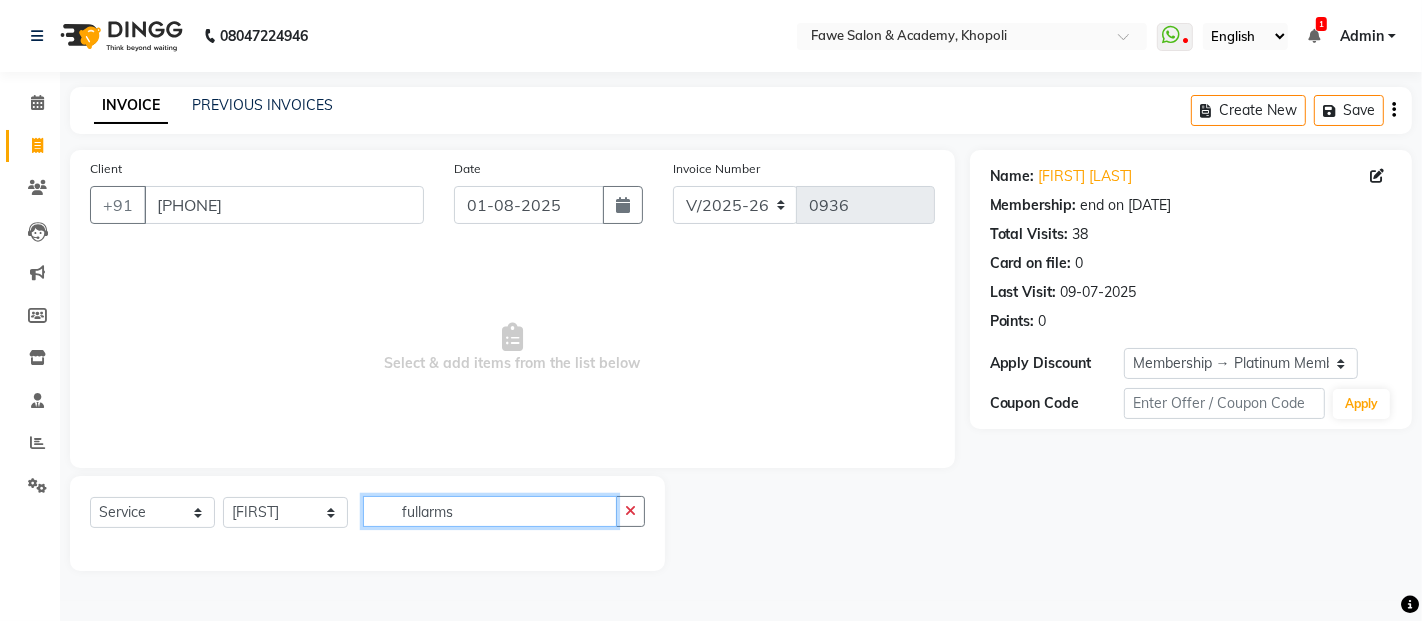 click on "fullarms" 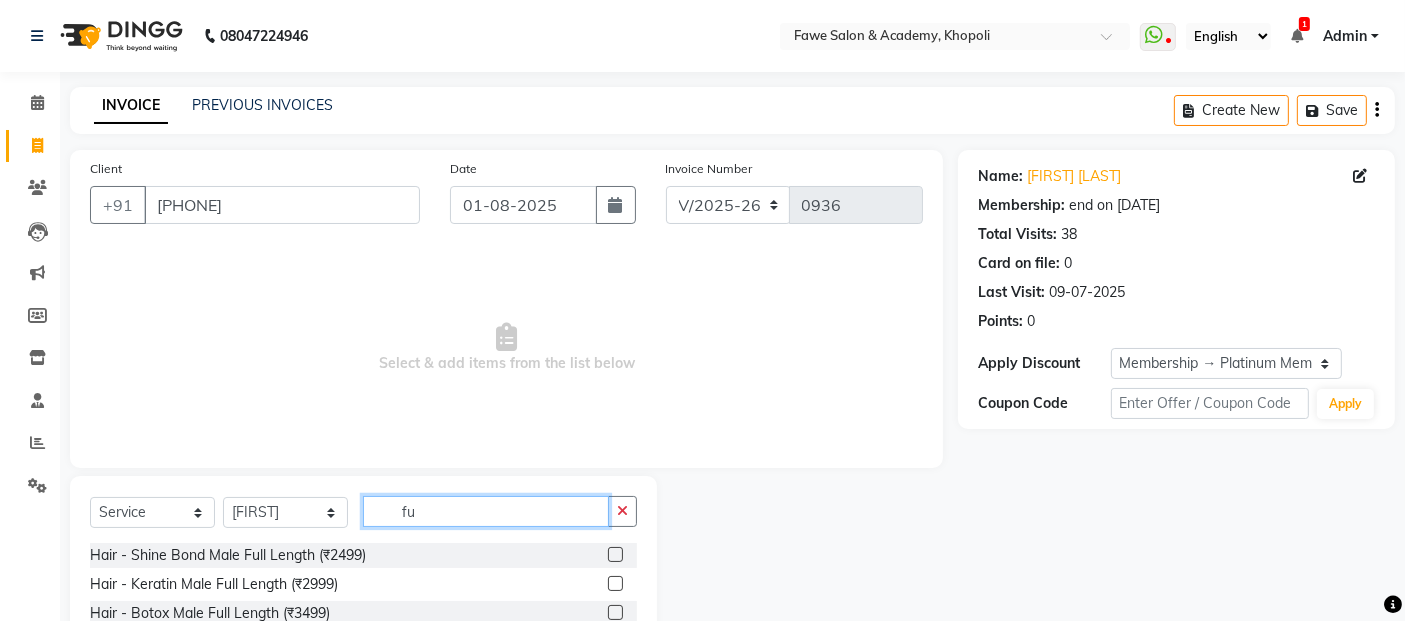 type on "f" 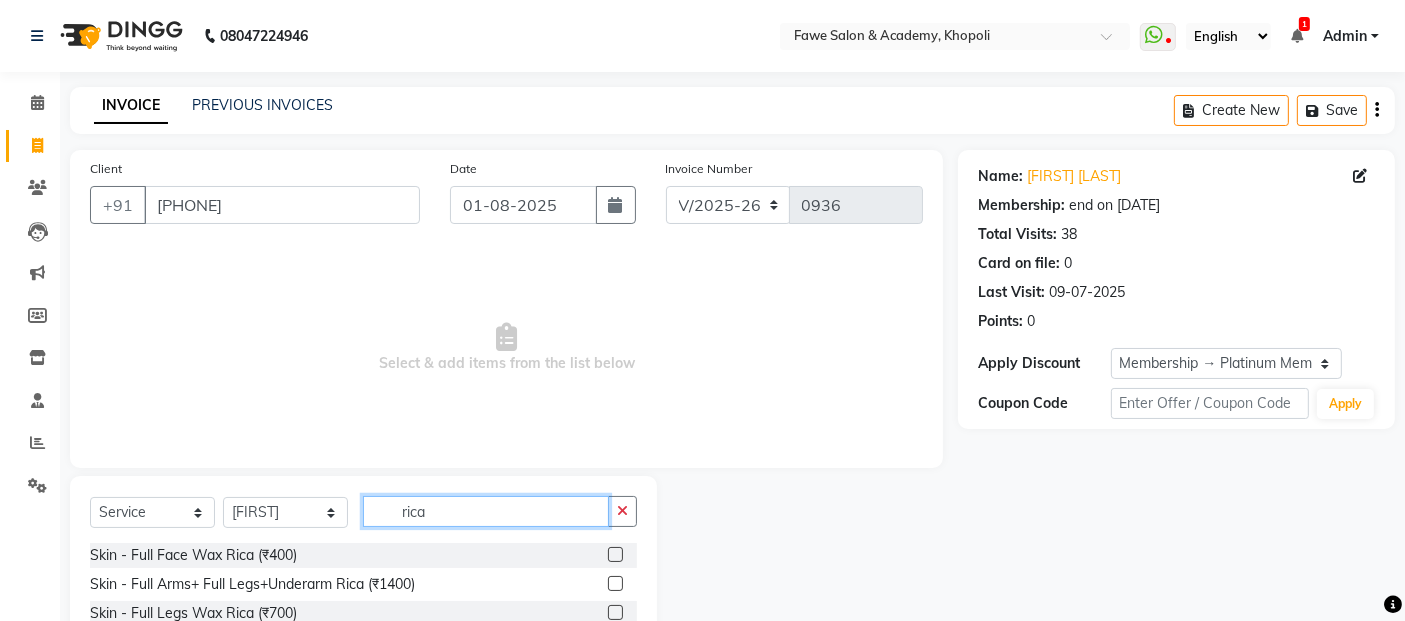 scroll, scrollTop: 179, scrollLeft: 0, axis: vertical 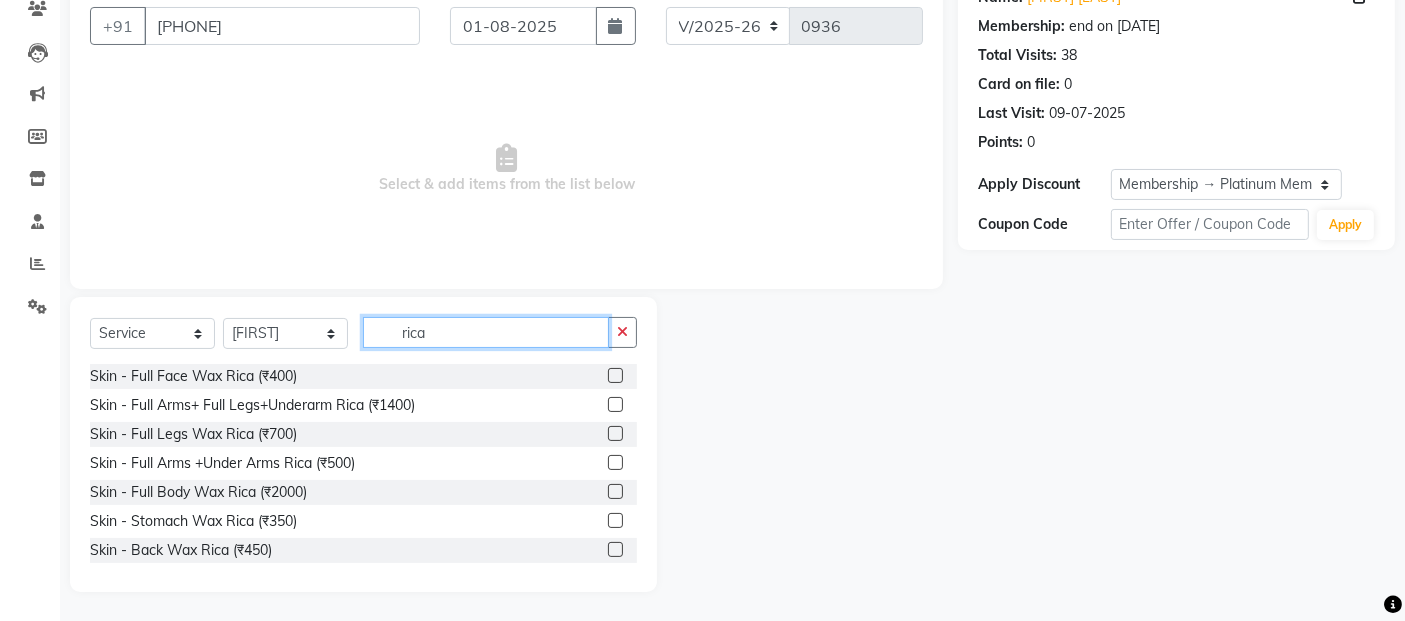 type on "rica" 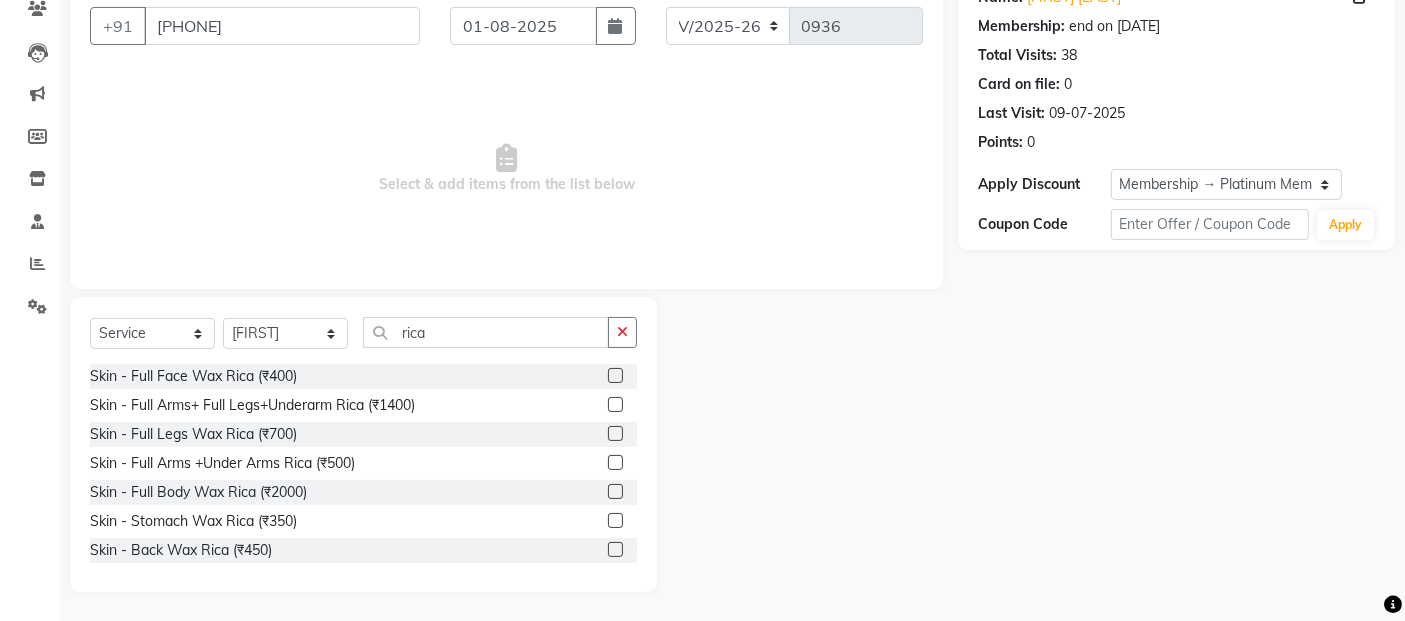 click 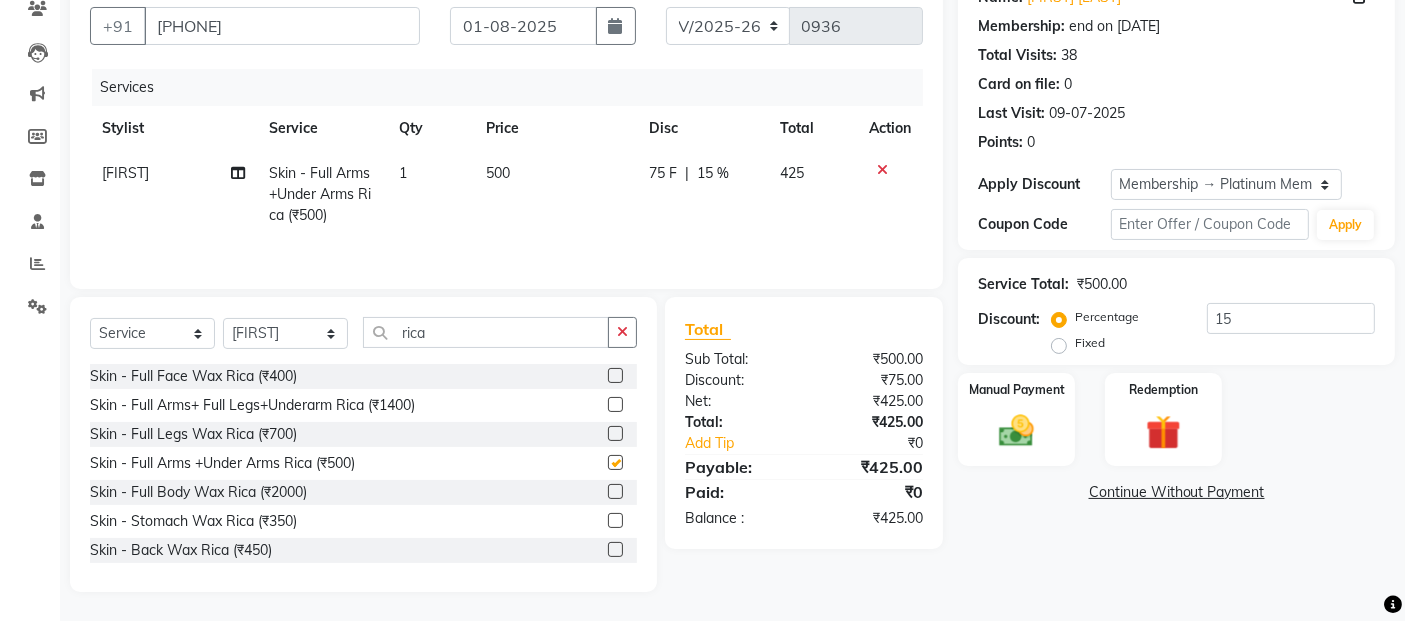 checkbox on "false" 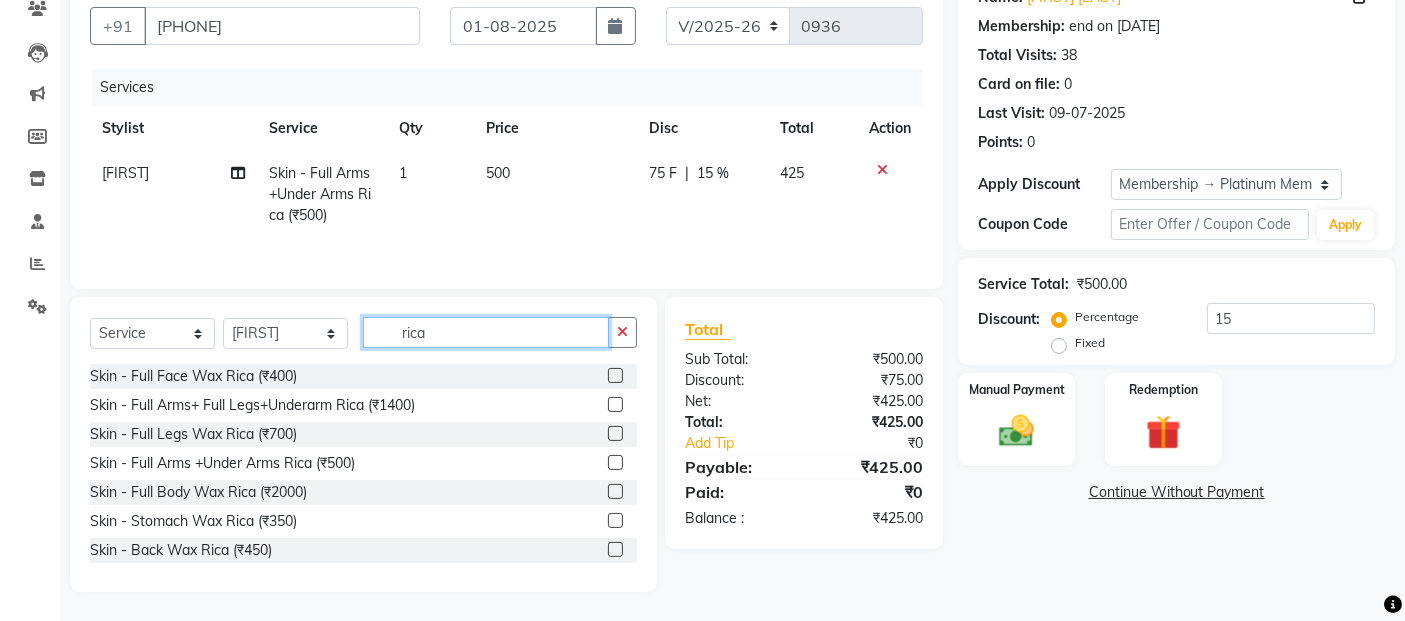 click on "rica" 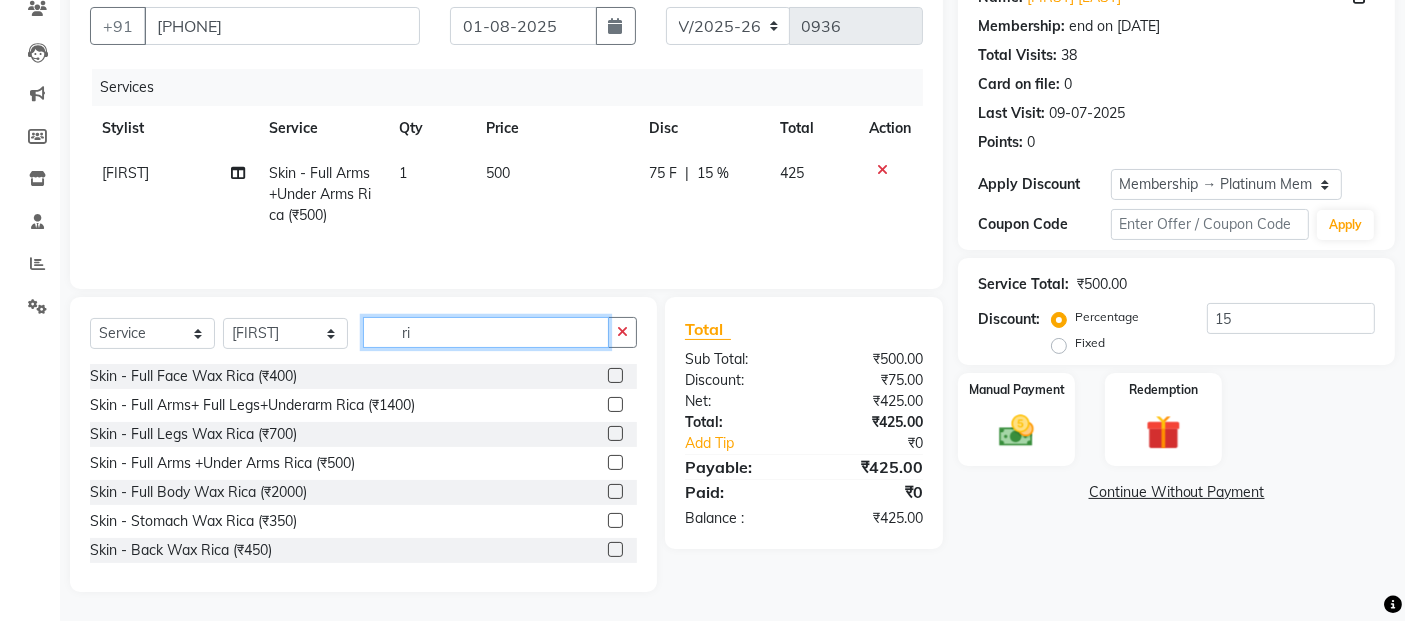 type on "r" 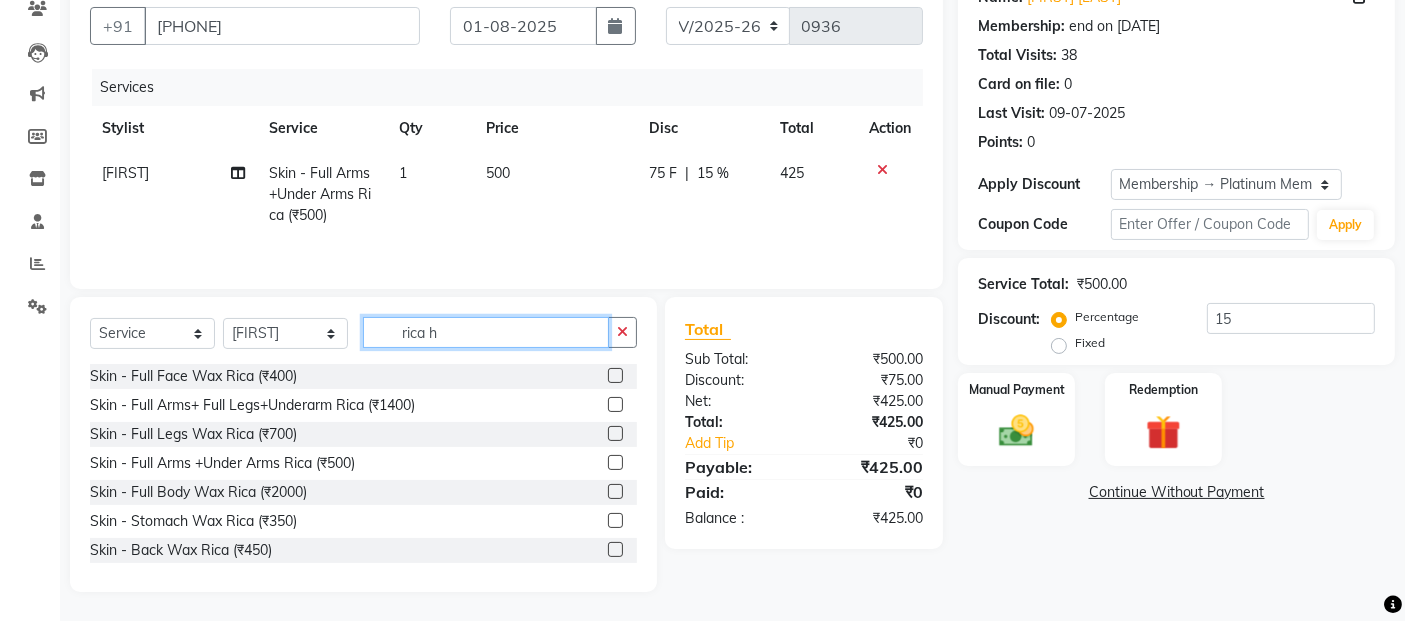 scroll, scrollTop: 137, scrollLeft: 0, axis: vertical 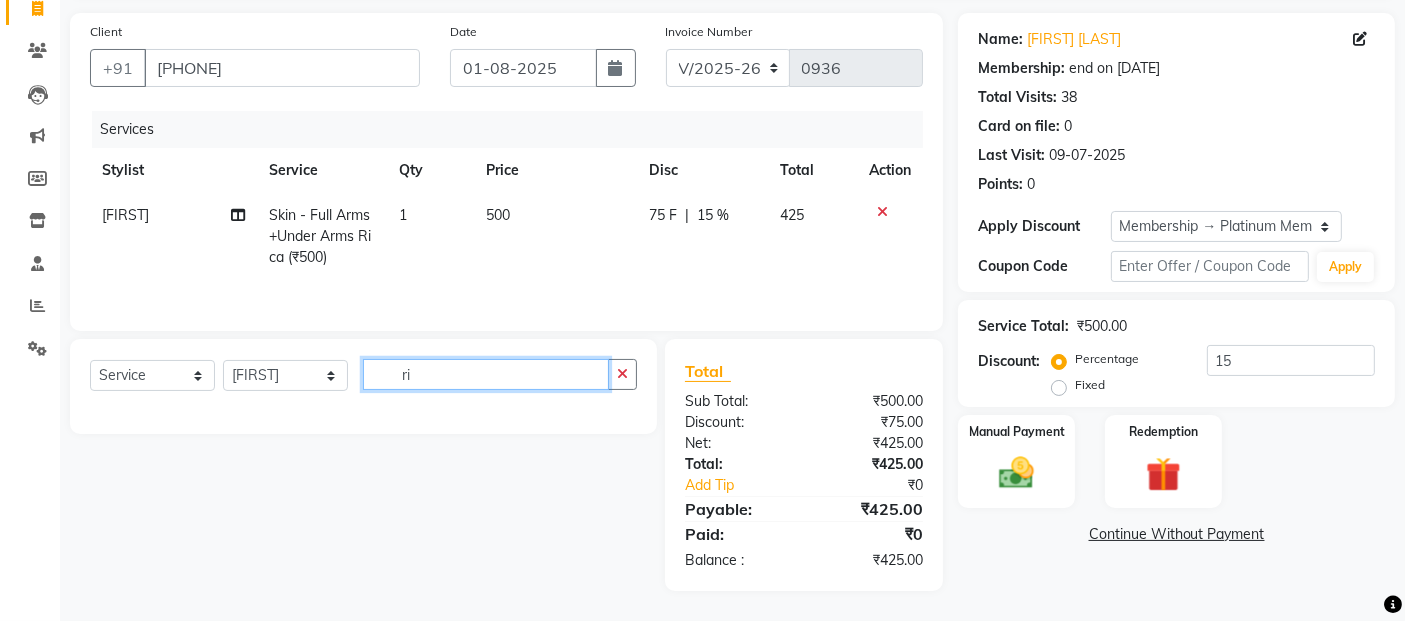 type on "r" 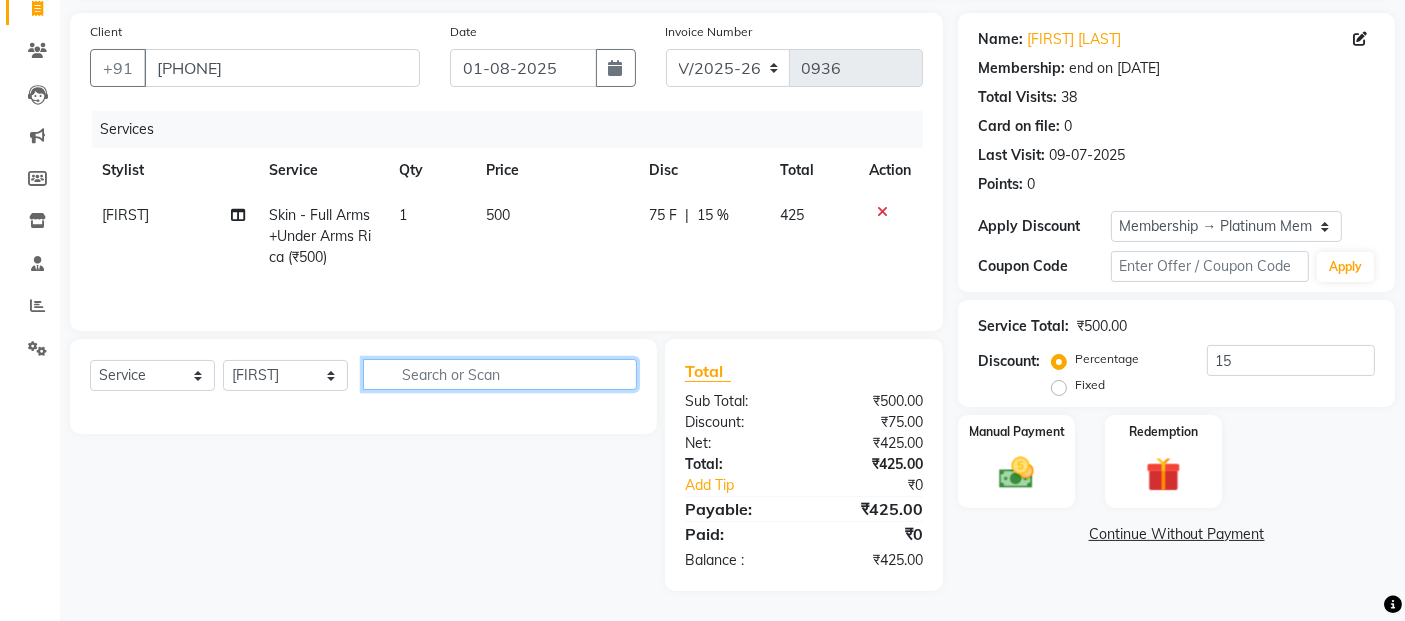 scroll, scrollTop: 179, scrollLeft: 0, axis: vertical 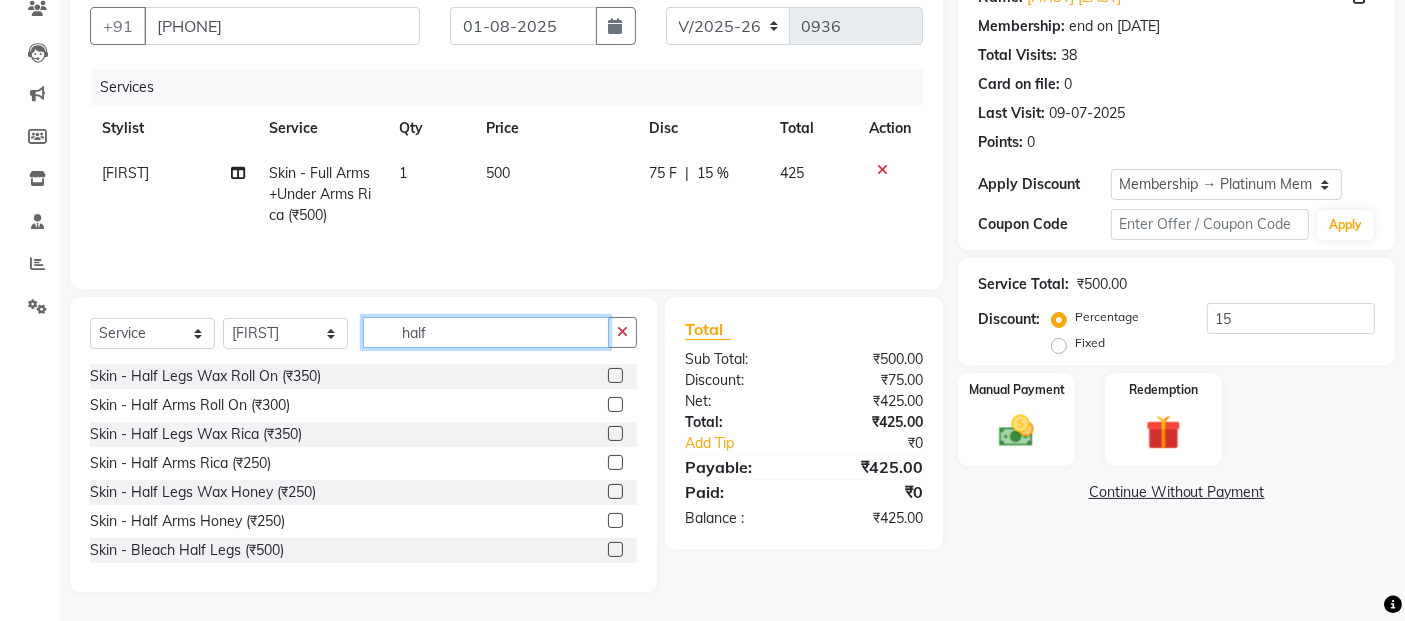 type on "half" 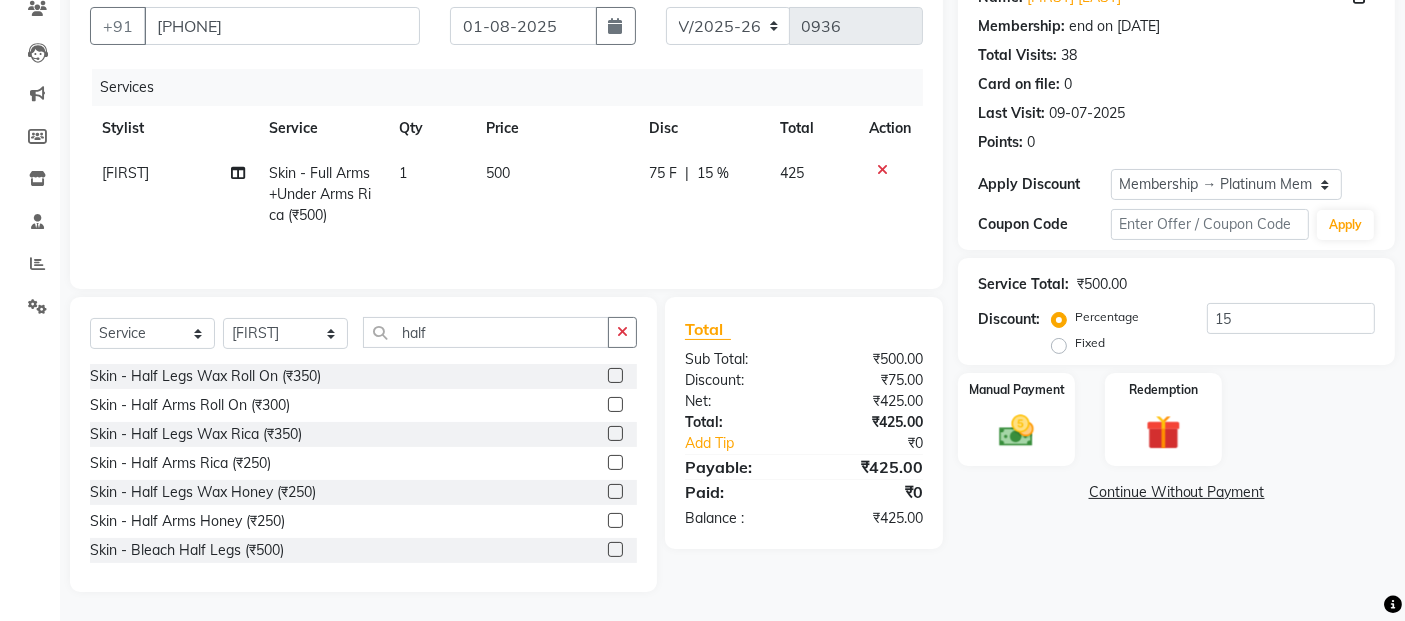 click 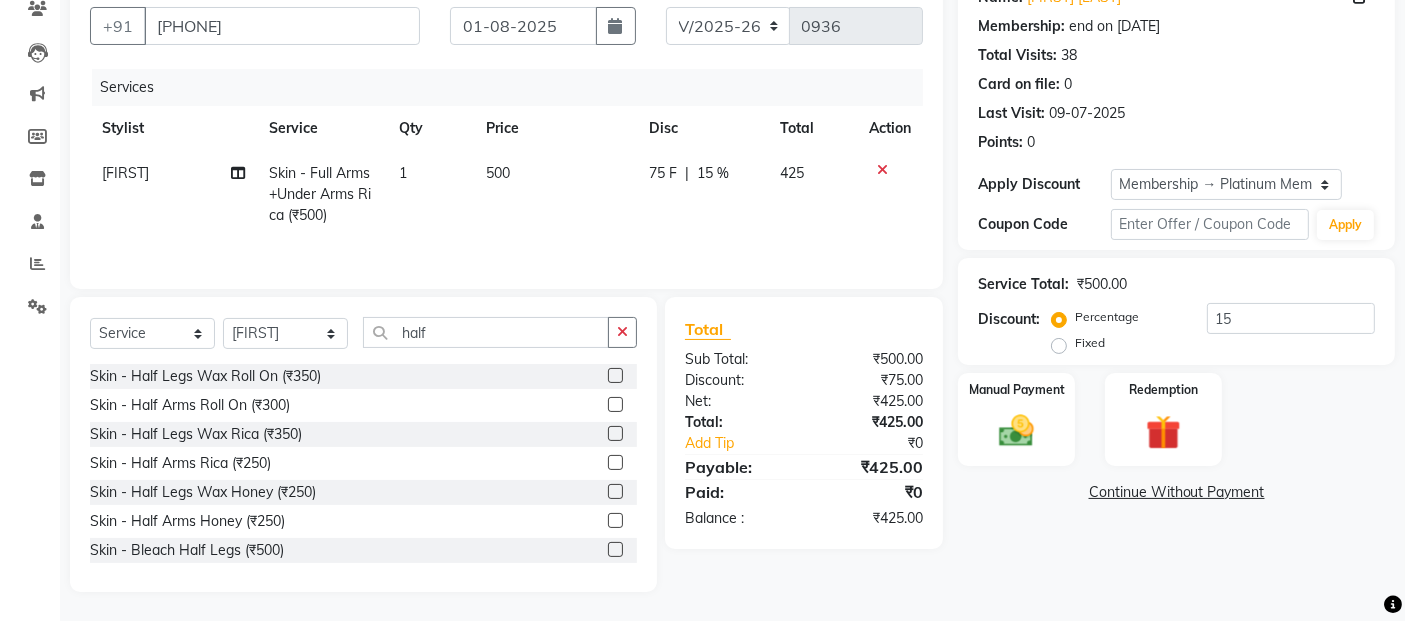 click 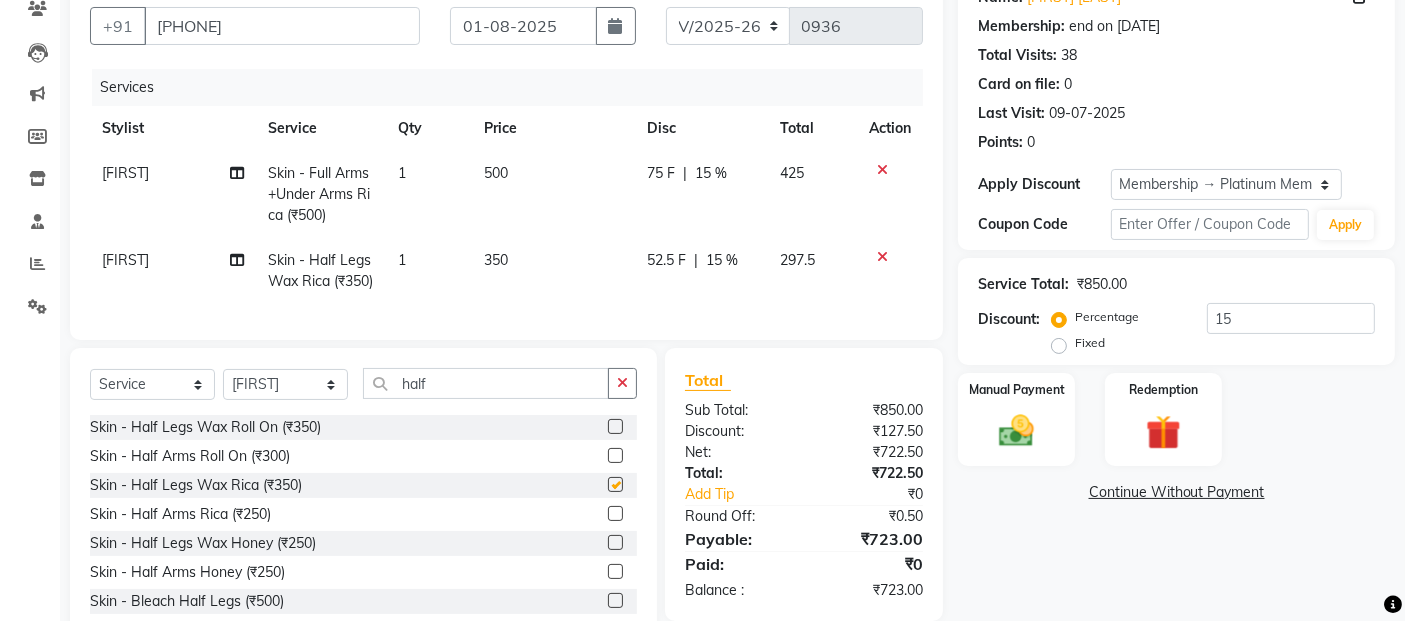 checkbox on "false" 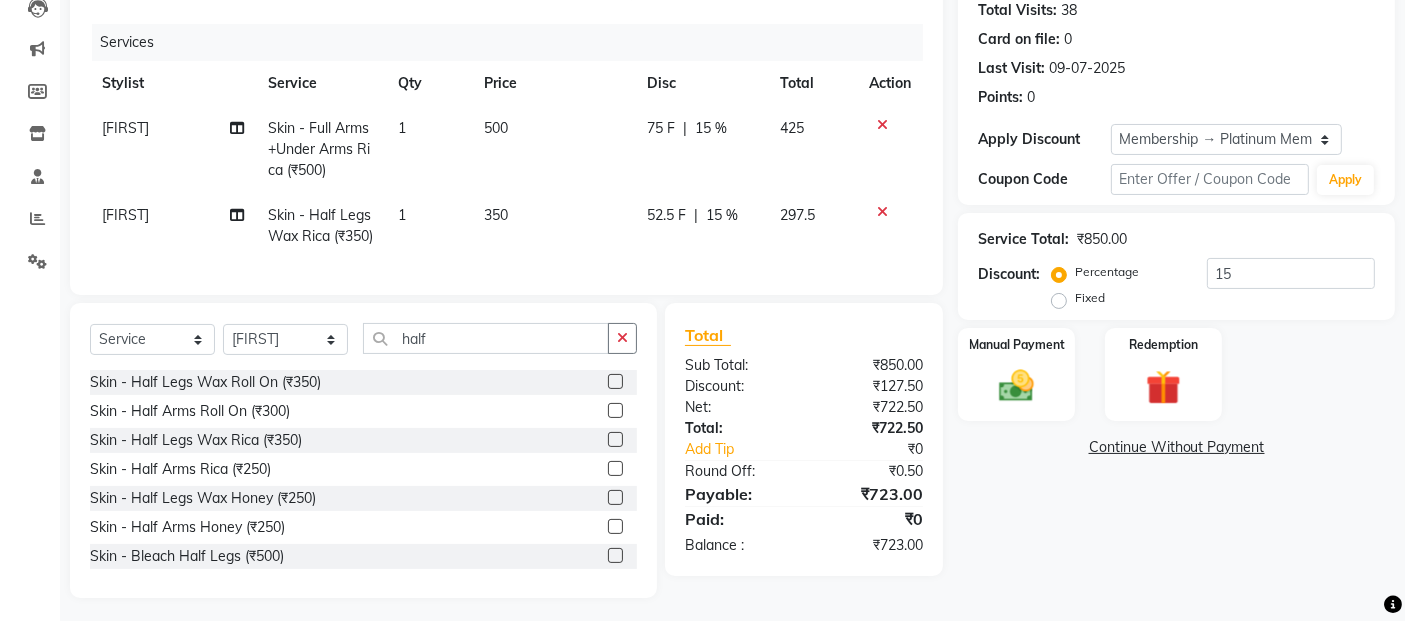scroll, scrollTop: 268, scrollLeft: 0, axis: vertical 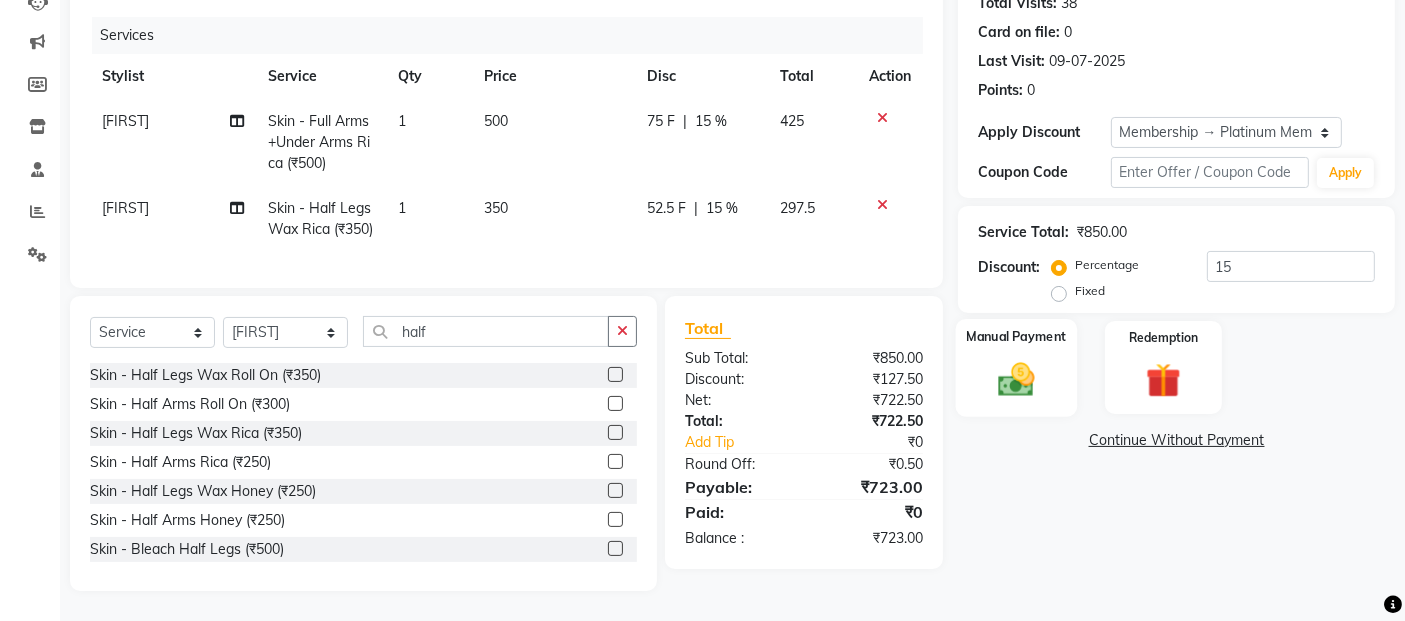 click 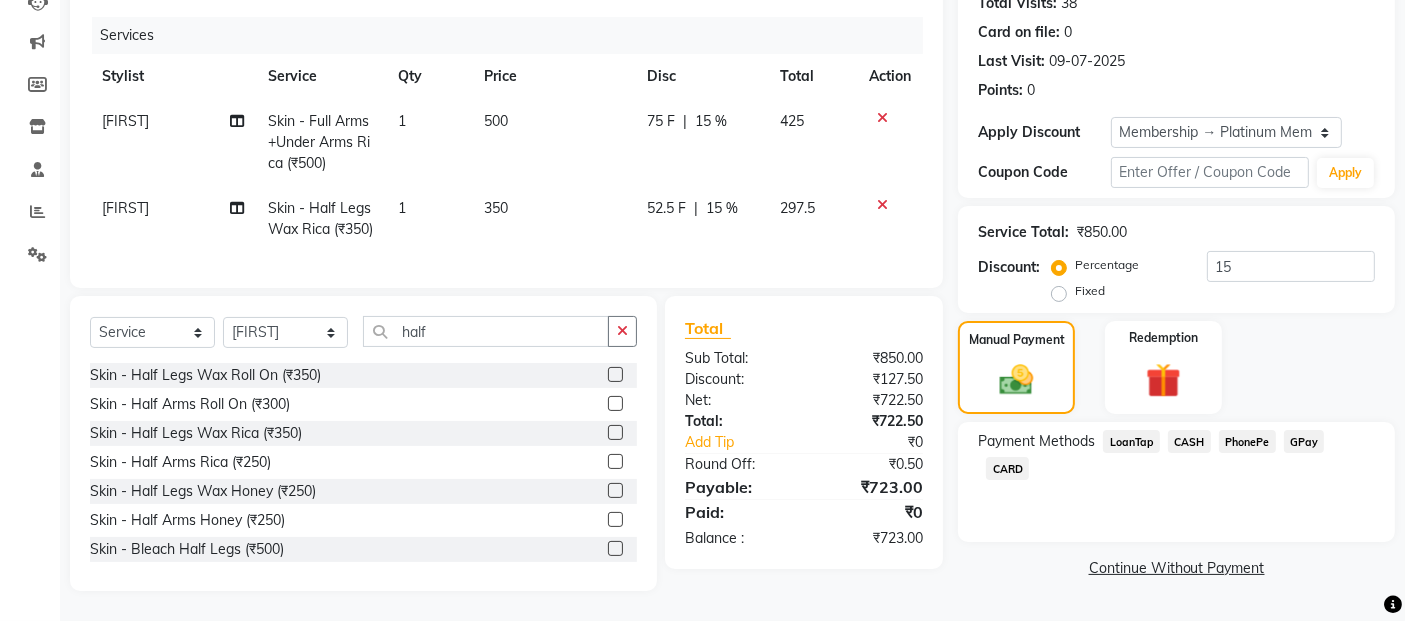 click on "GPay" 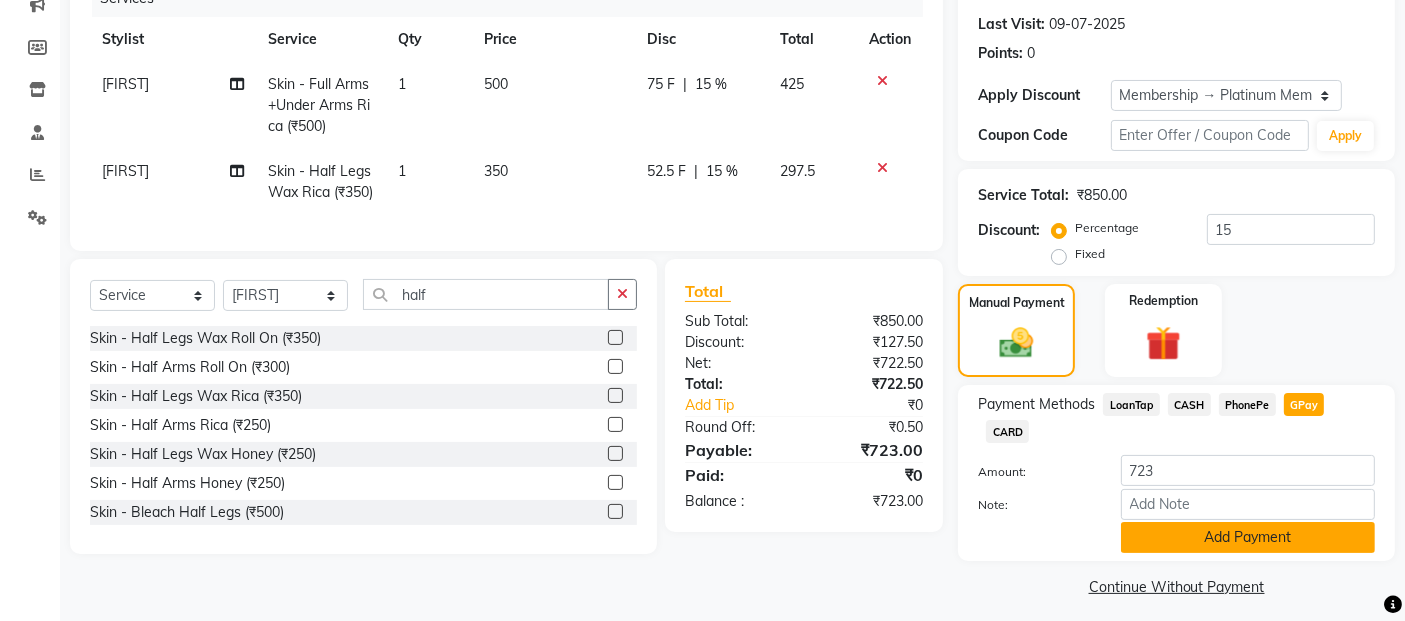 click on "Add Payment" 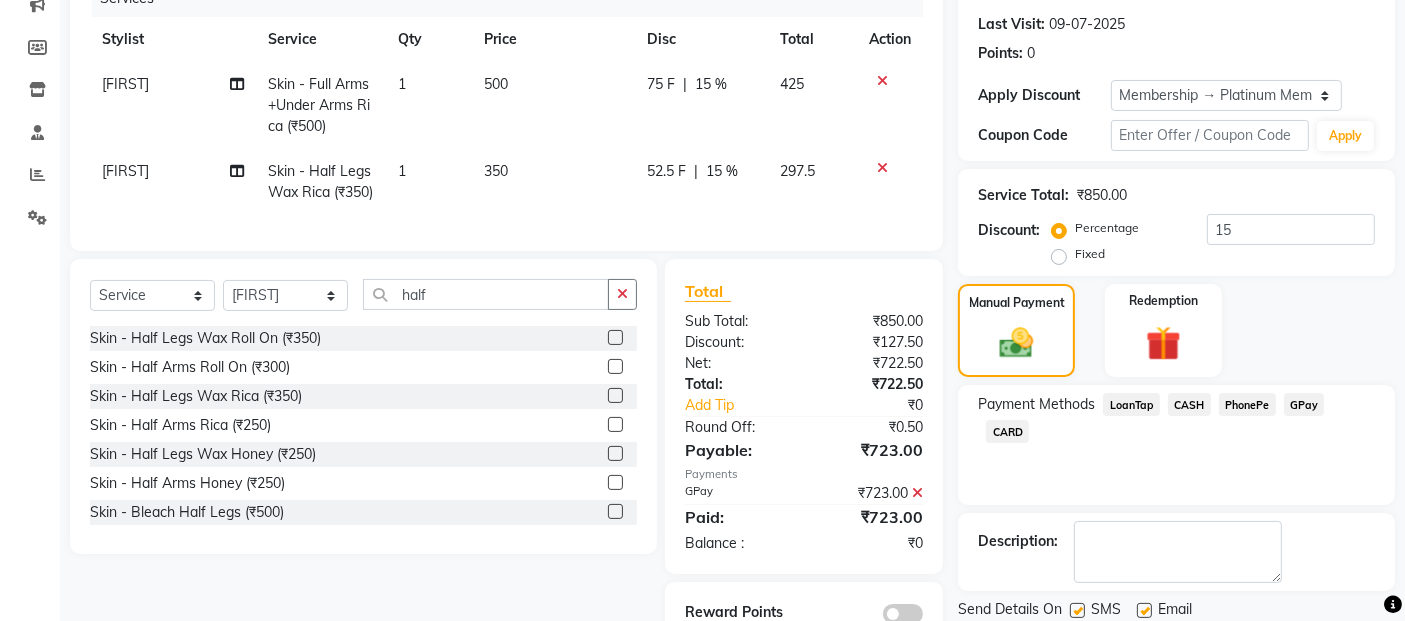 scroll, scrollTop: 357, scrollLeft: 0, axis: vertical 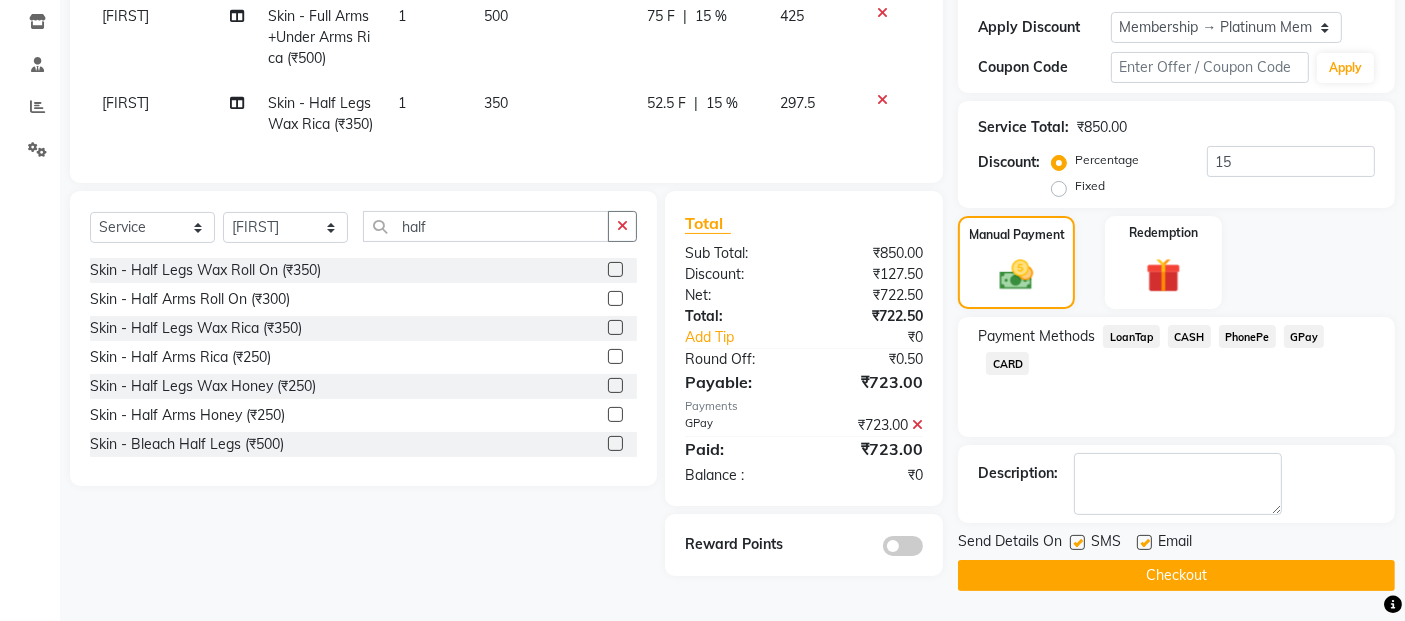 click on "Checkout" 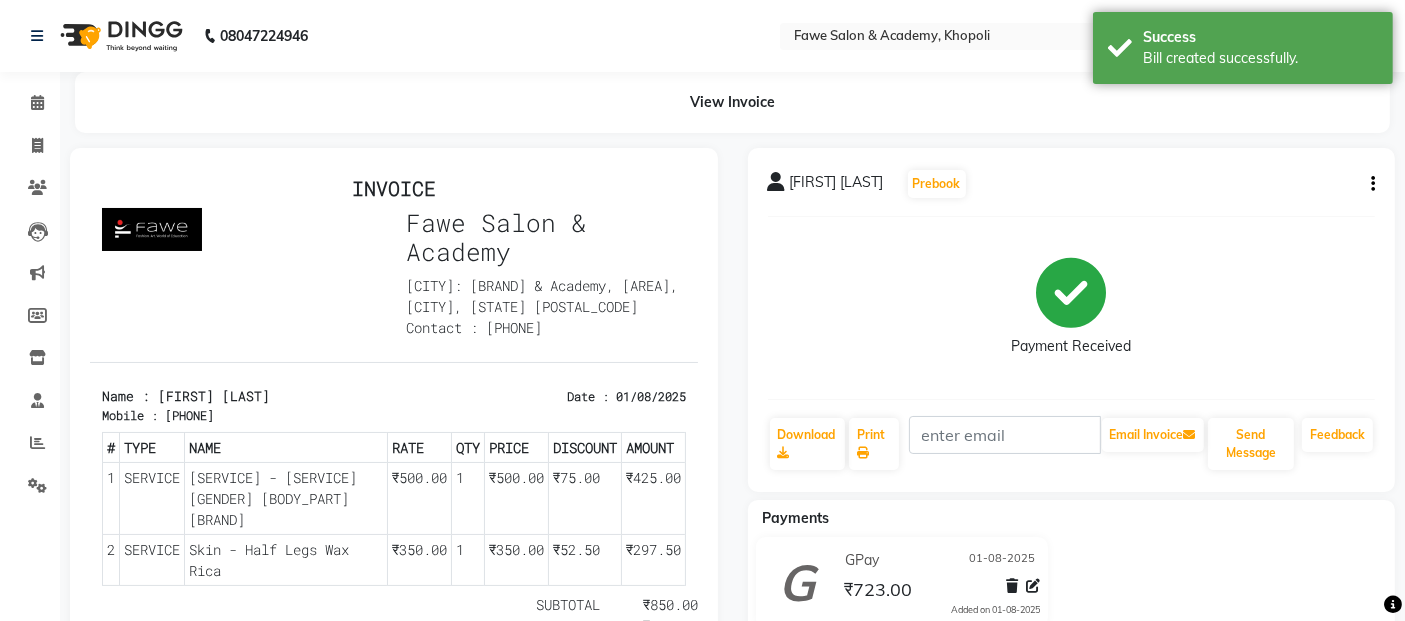 scroll, scrollTop: 0, scrollLeft: 0, axis: both 